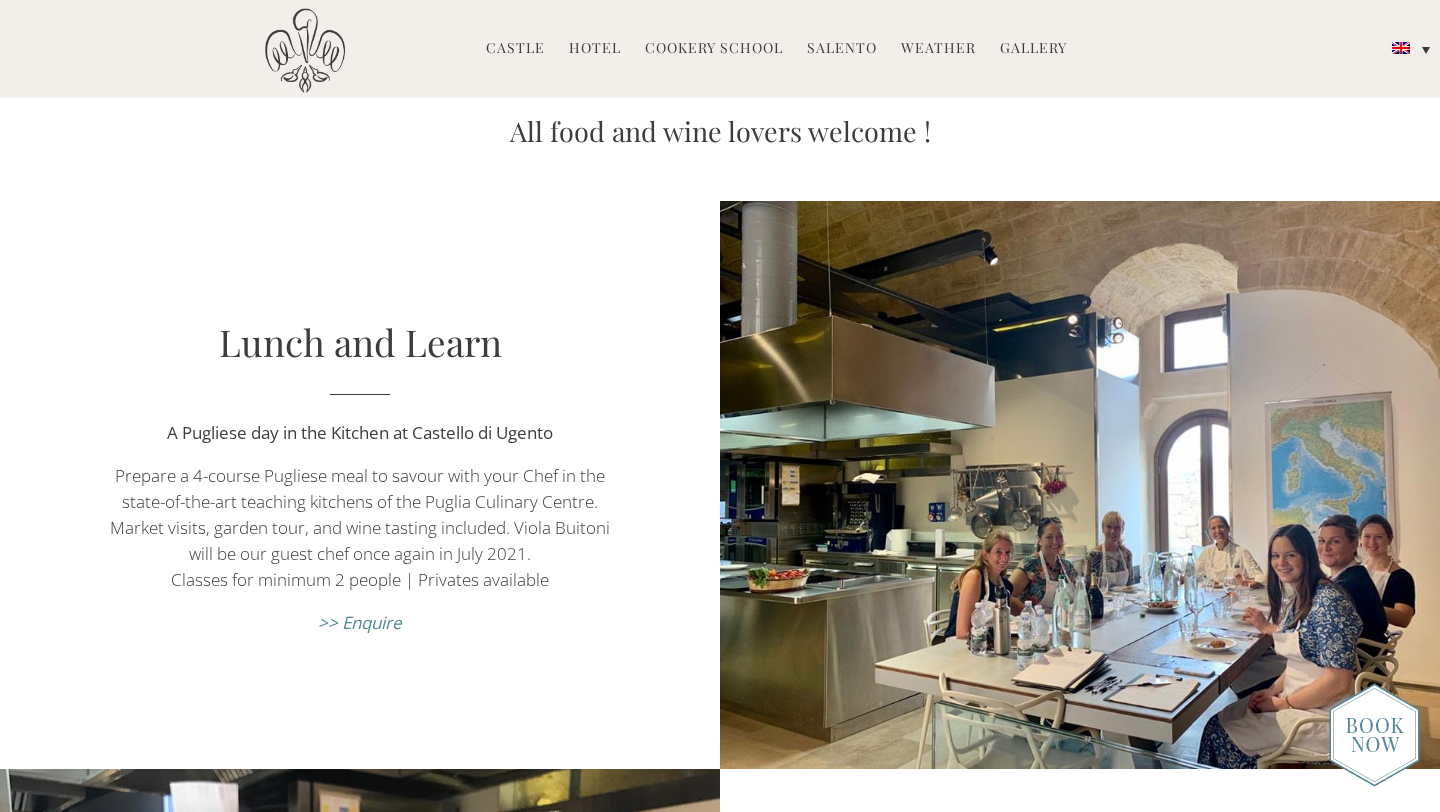 scroll, scrollTop: 699, scrollLeft: 0, axis: vertical 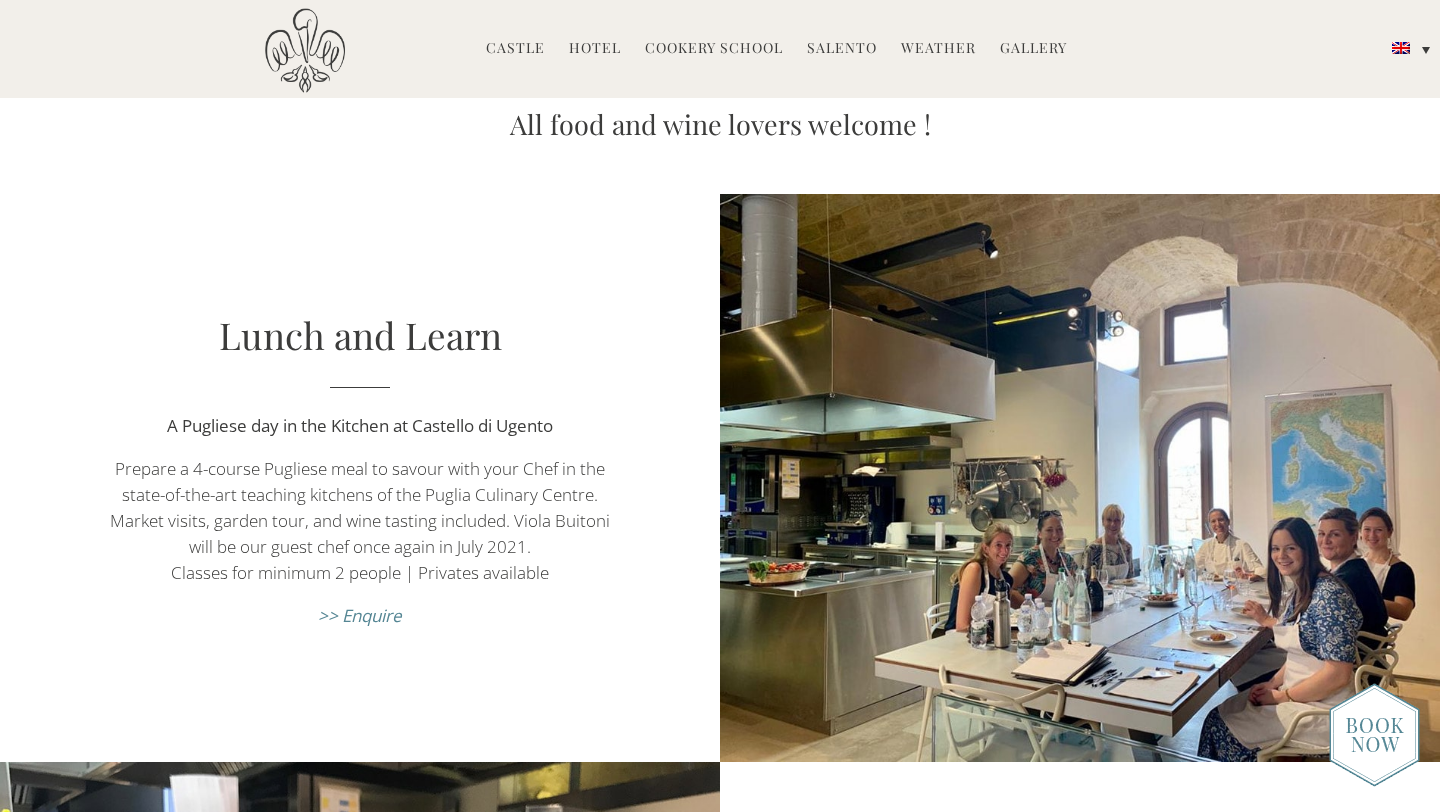 click on ">> Enquire" at bounding box center (360, 615) 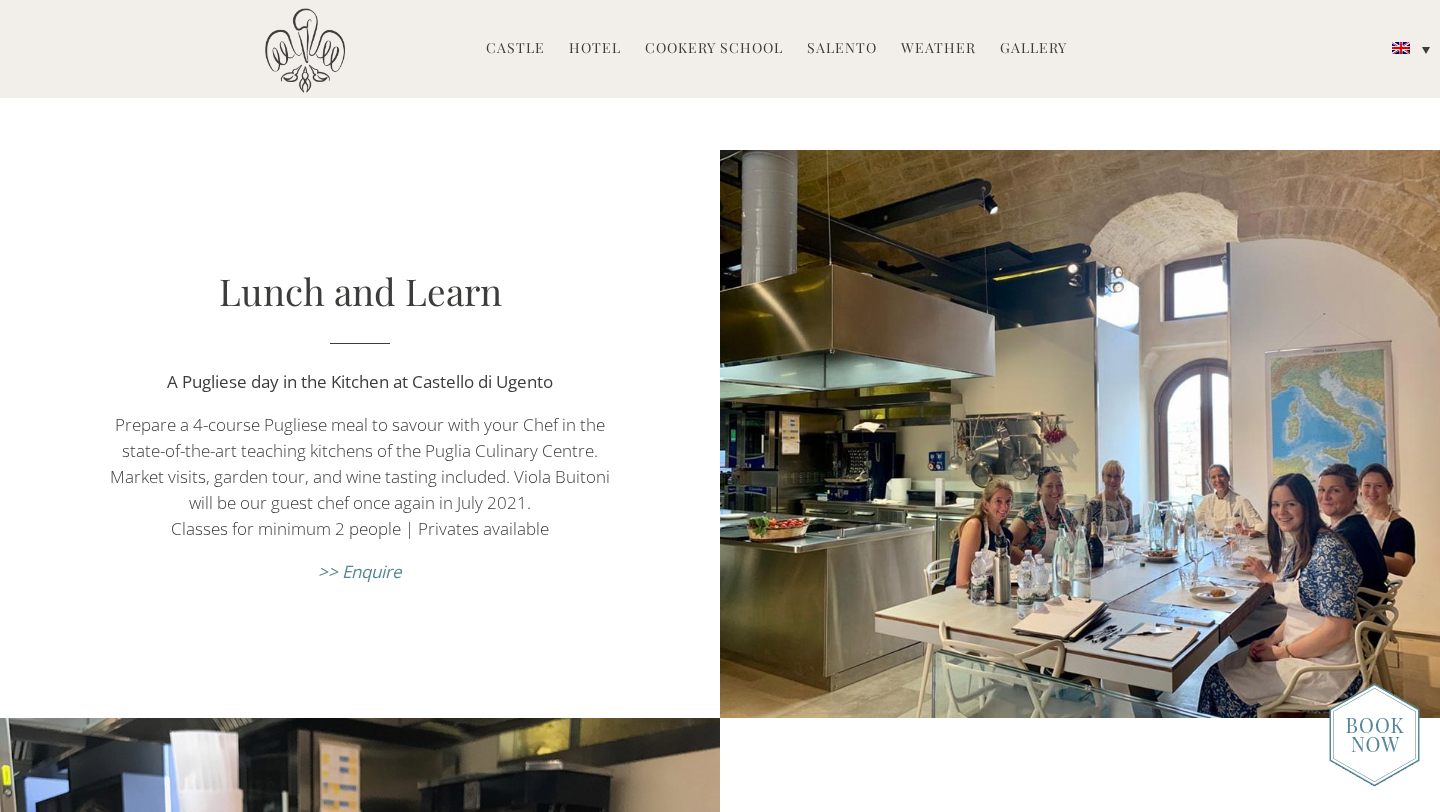 scroll, scrollTop: 744, scrollLeft: 0, axis: vertical 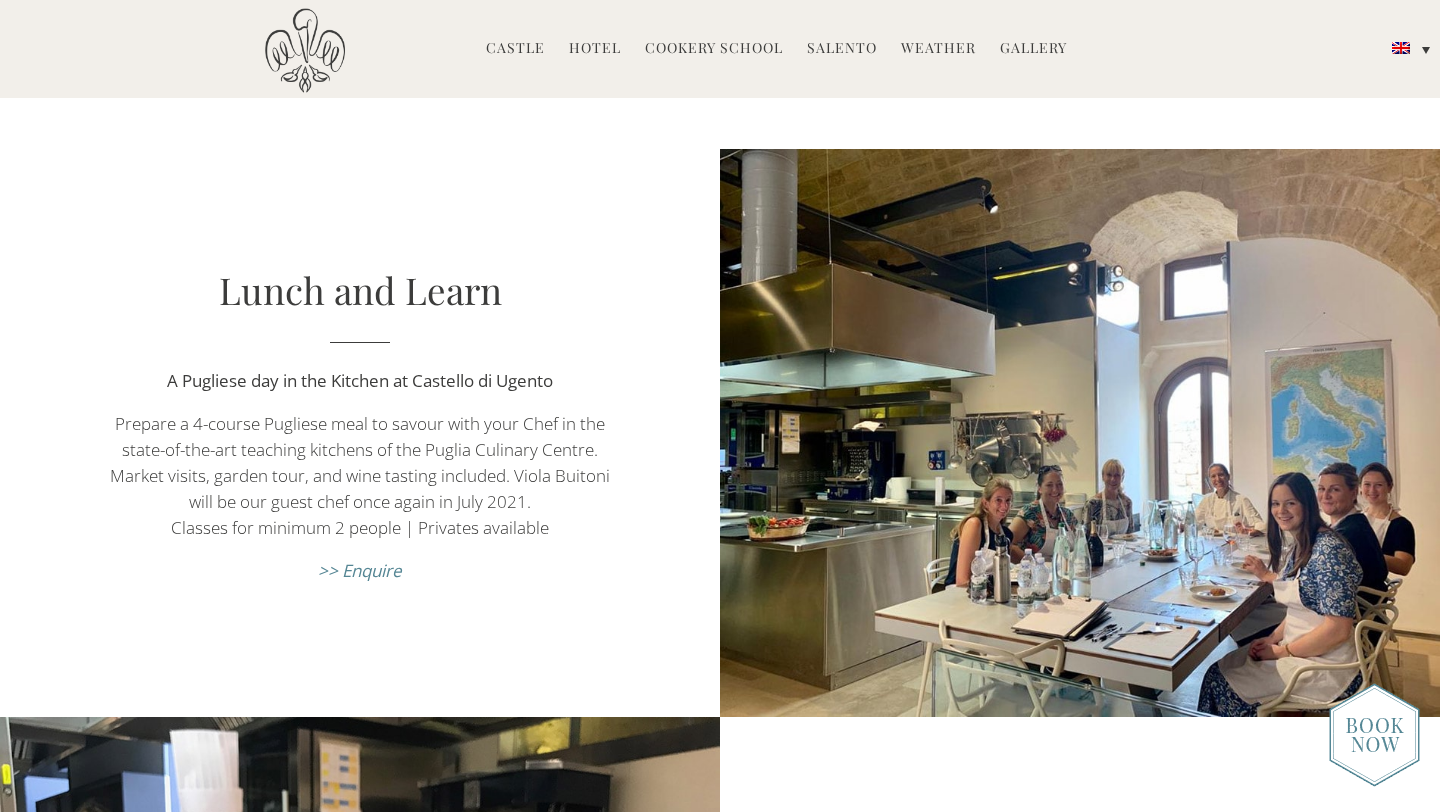 click on "Lunch and Learn
A Pugliese day in the Kitchen at Castello di Ugento
Prepare a 4-course Pugliese meal to savour with your Chef in the state-of-the-art teaching kitchens of the Puglia Culinary Centre. Market visits, garden tour, and wine tasting included. Viola Buitoni will be our guest chef once again in July 2021.
Classes for minimum 2 people | Privates available
>> Enquire" at bounding box center [360, 433] 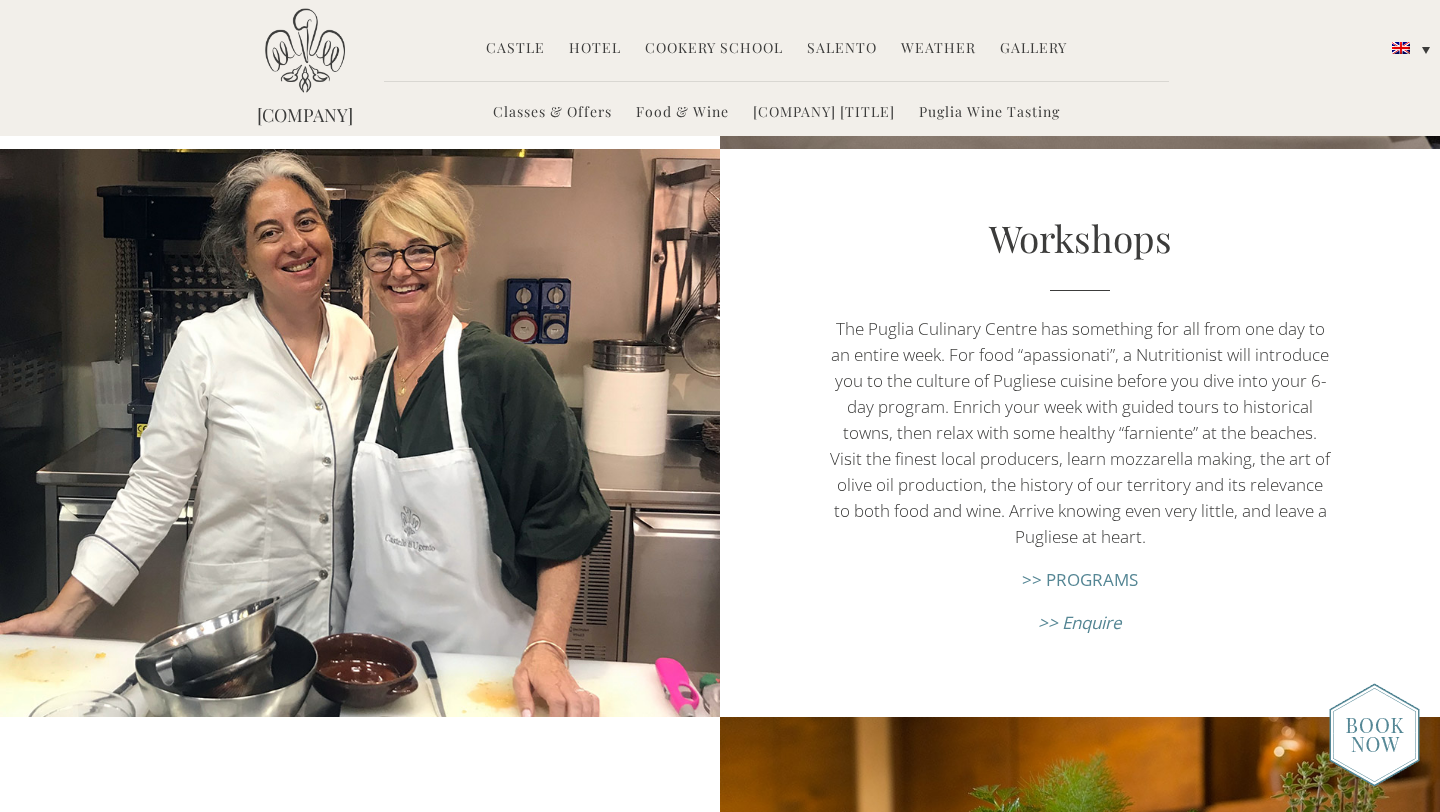 scroll, scrollTop: 2448, scrollLeft: 0, axis: vertical 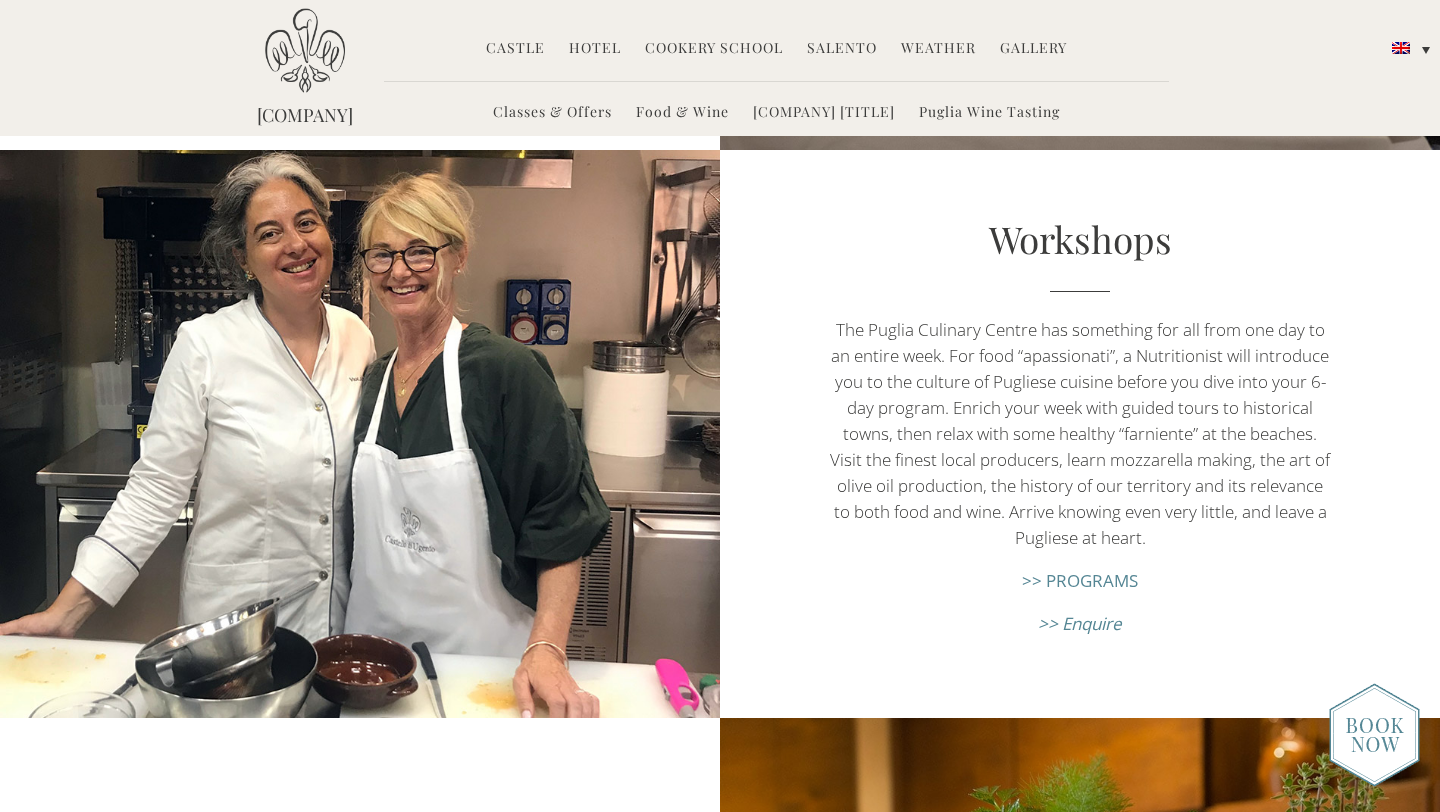 click on "The Puglia Culinary Centre has something for all from one day to an entire week. For food “apassionati”, a Nutritionist will introduce you to the culture of Pugliese cuisine before you dive into your 6-day program. Enrich your week with guided tours to historical towns, then relax with some healthy “farniente” at the beaches. Visit the finest local producers, learn mozzarella making, the art of olive oil production, the history of our territory and its relevance to both food and wine. Arrive knowing even very little, and leave a Pugliese at heart." at bounding box center (1080, 434) 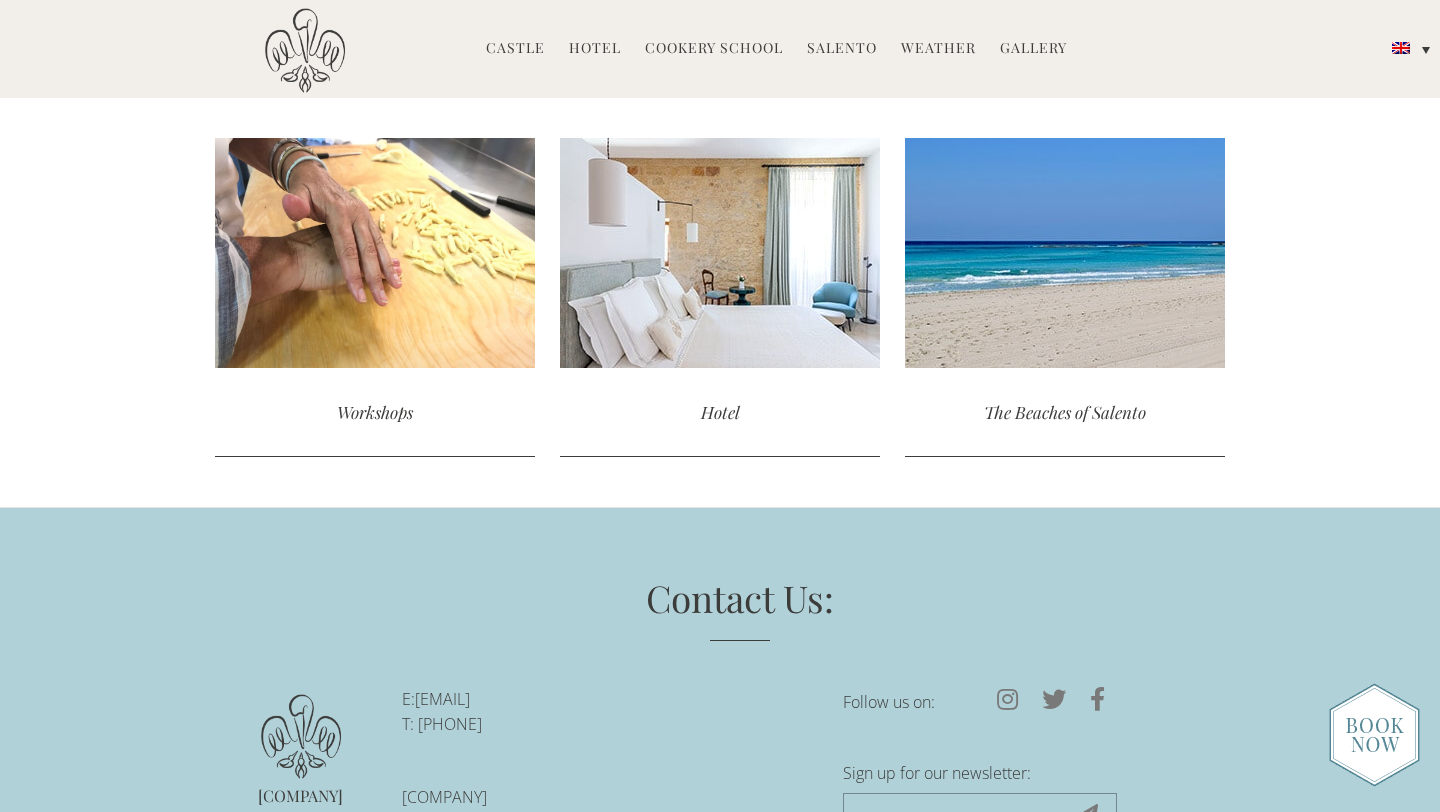 scroll, scrollTop: 4428, scrollLeft: 0, axis: vertical 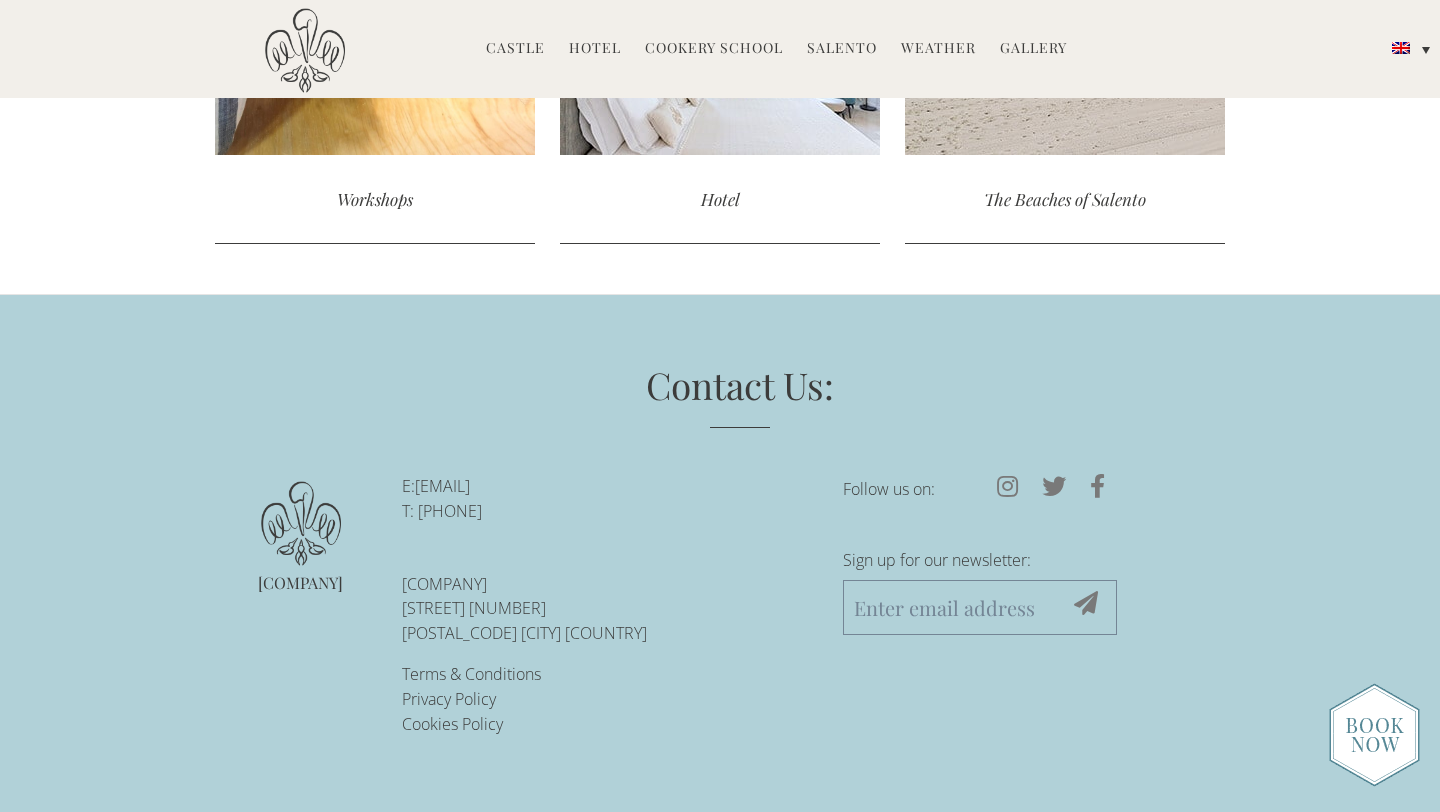 drag, startPoint x: 700, startPoint y: 487, endPoint x: 418, endPoint y: 490, distance: 282.01596 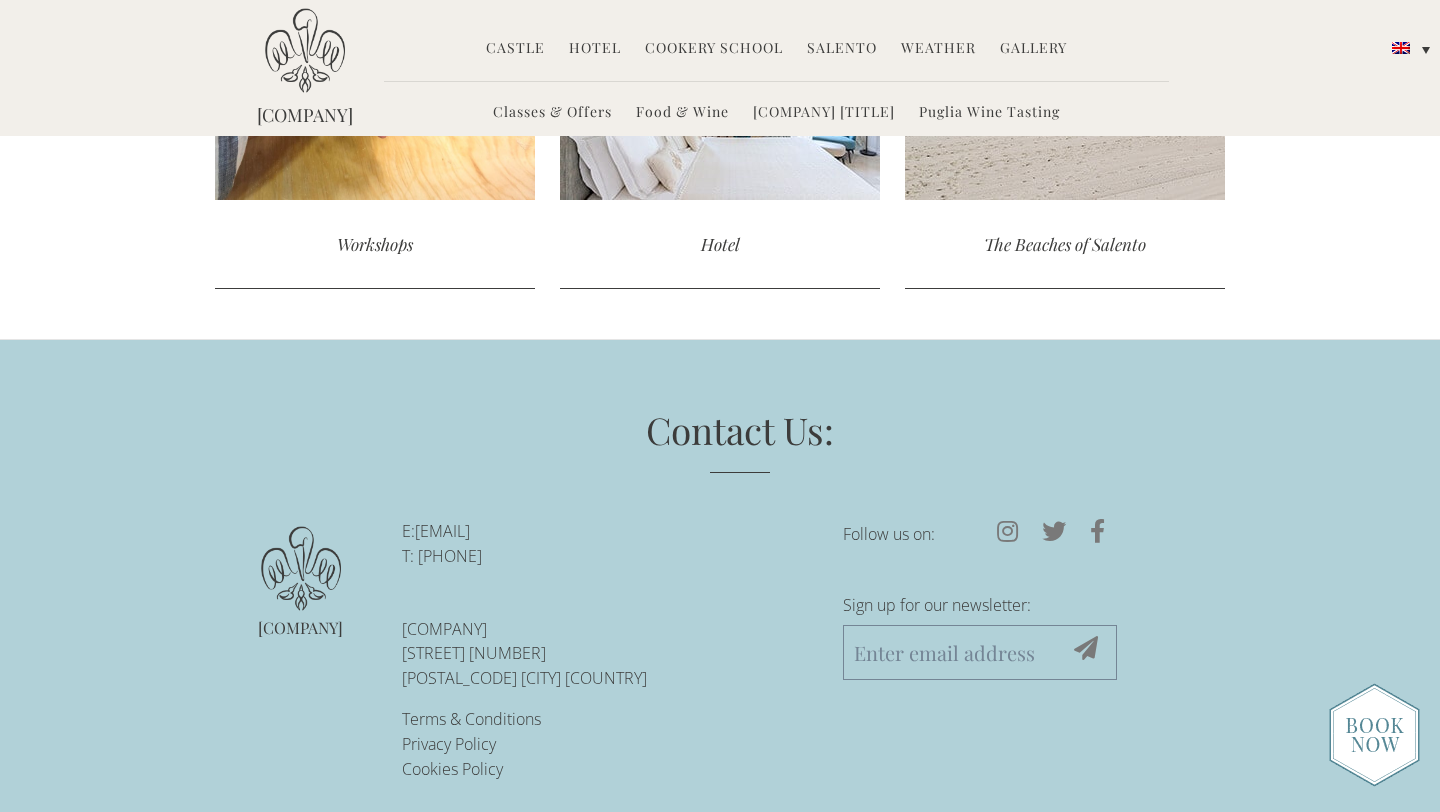 scroll, scrollTop: 4365, scrollLeft: 0, axis: vertical 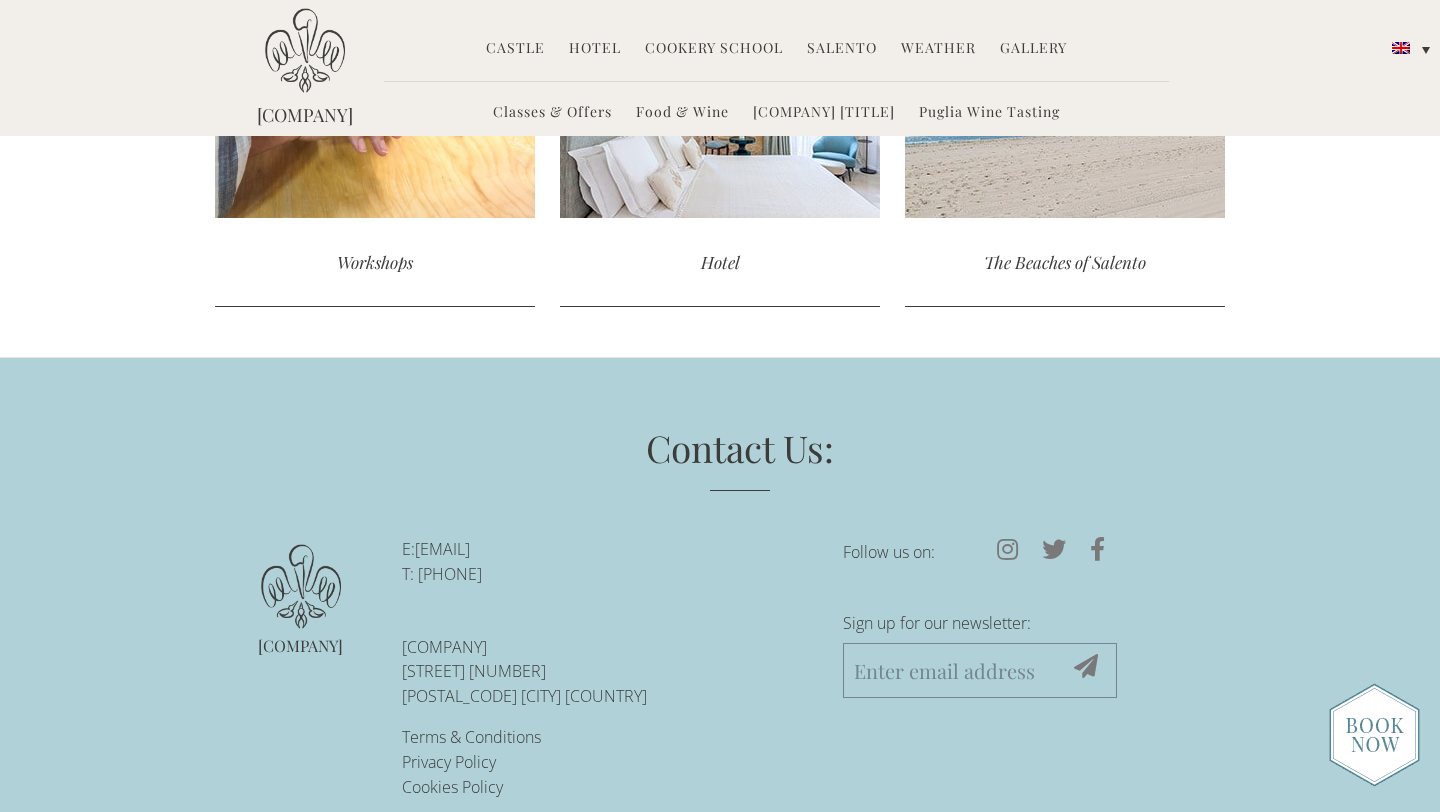 click on "Castello di Ugento
Via Castello 13
73059 Ugento (LE) Italy" at bounding box center (607, 672) 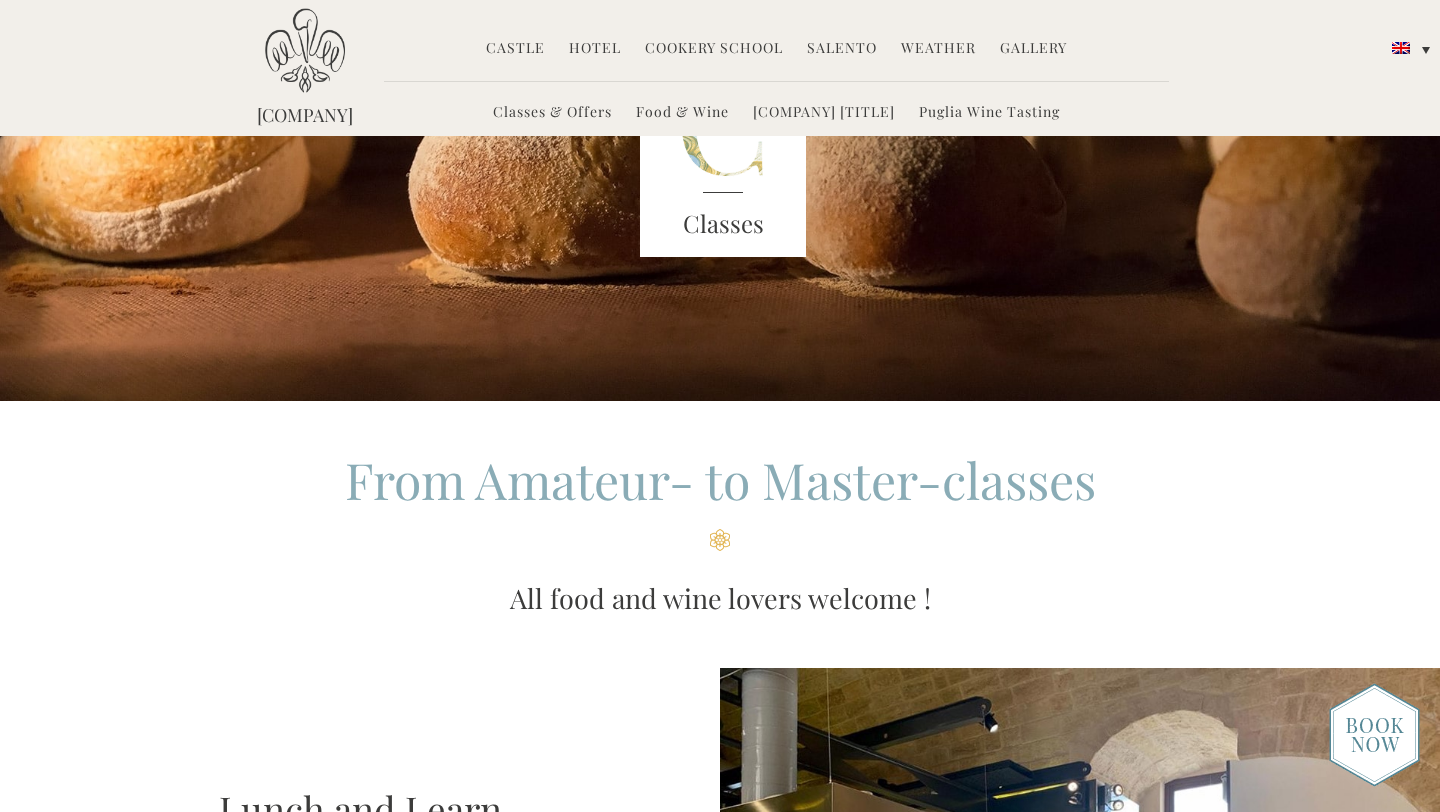 scroll, scrollTop: 0, scrollLeft: 0, axis: both 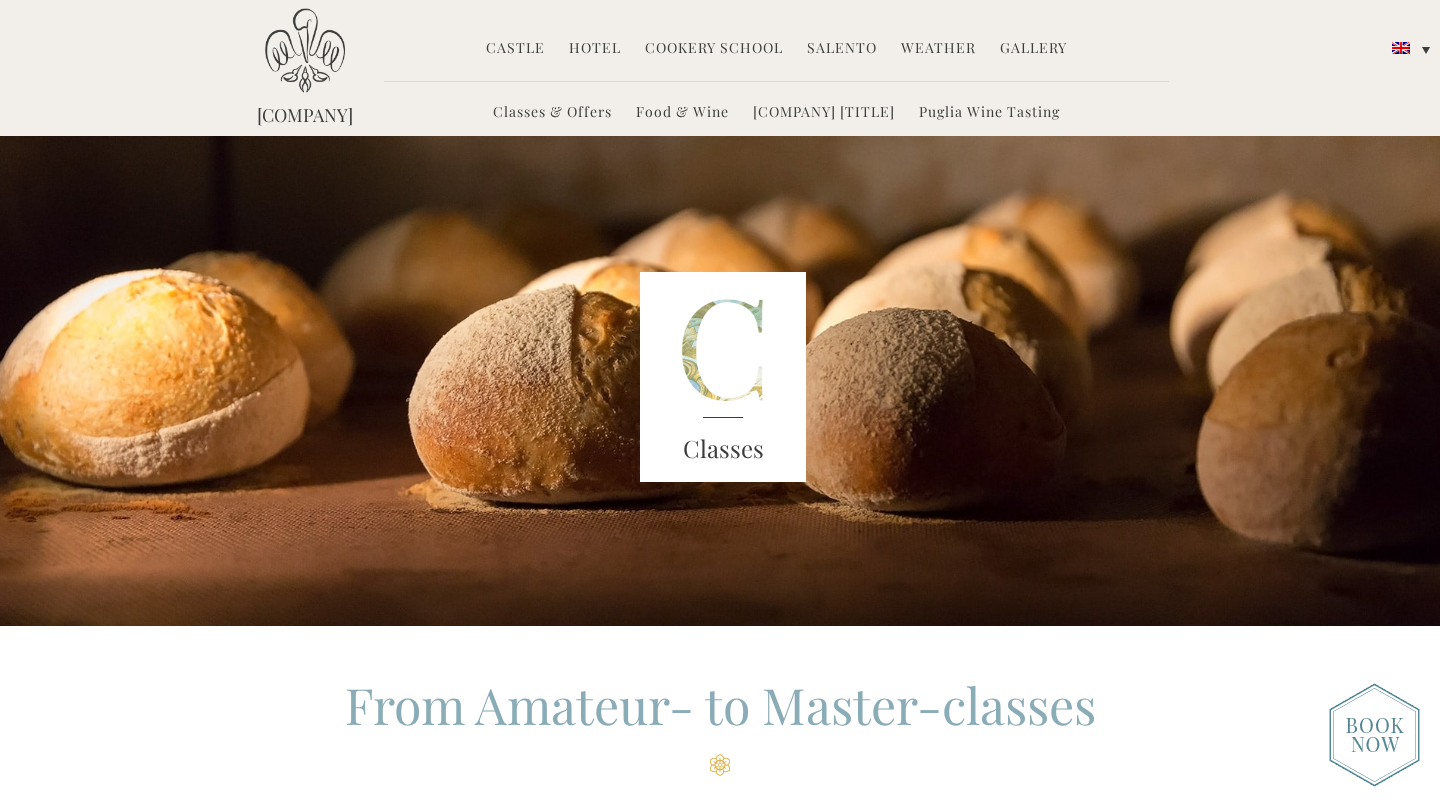 click on "Cookery School" at bounding box center (714, 49) 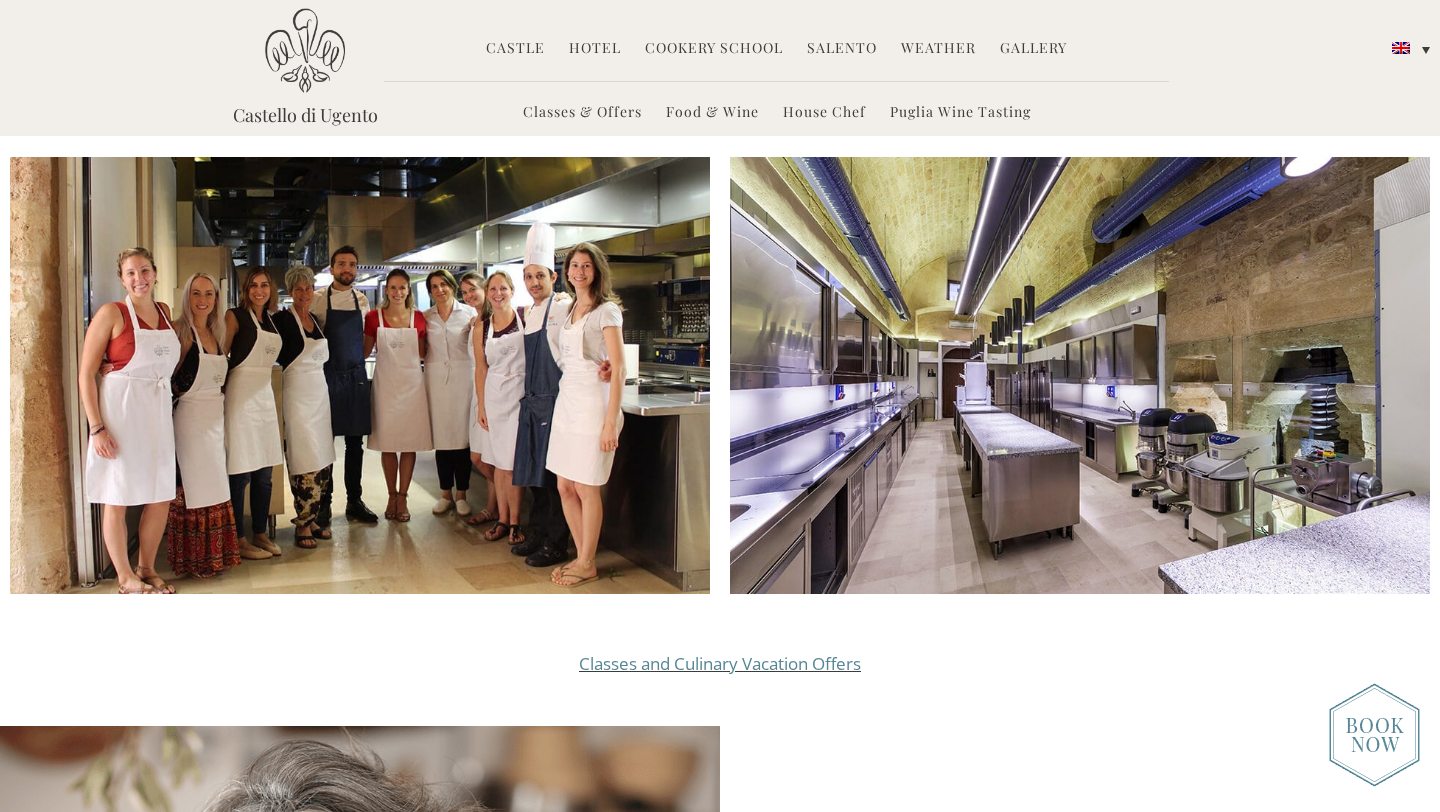 scroll, scrollTop: 1425, scrollLeft: 0, axis: vertical 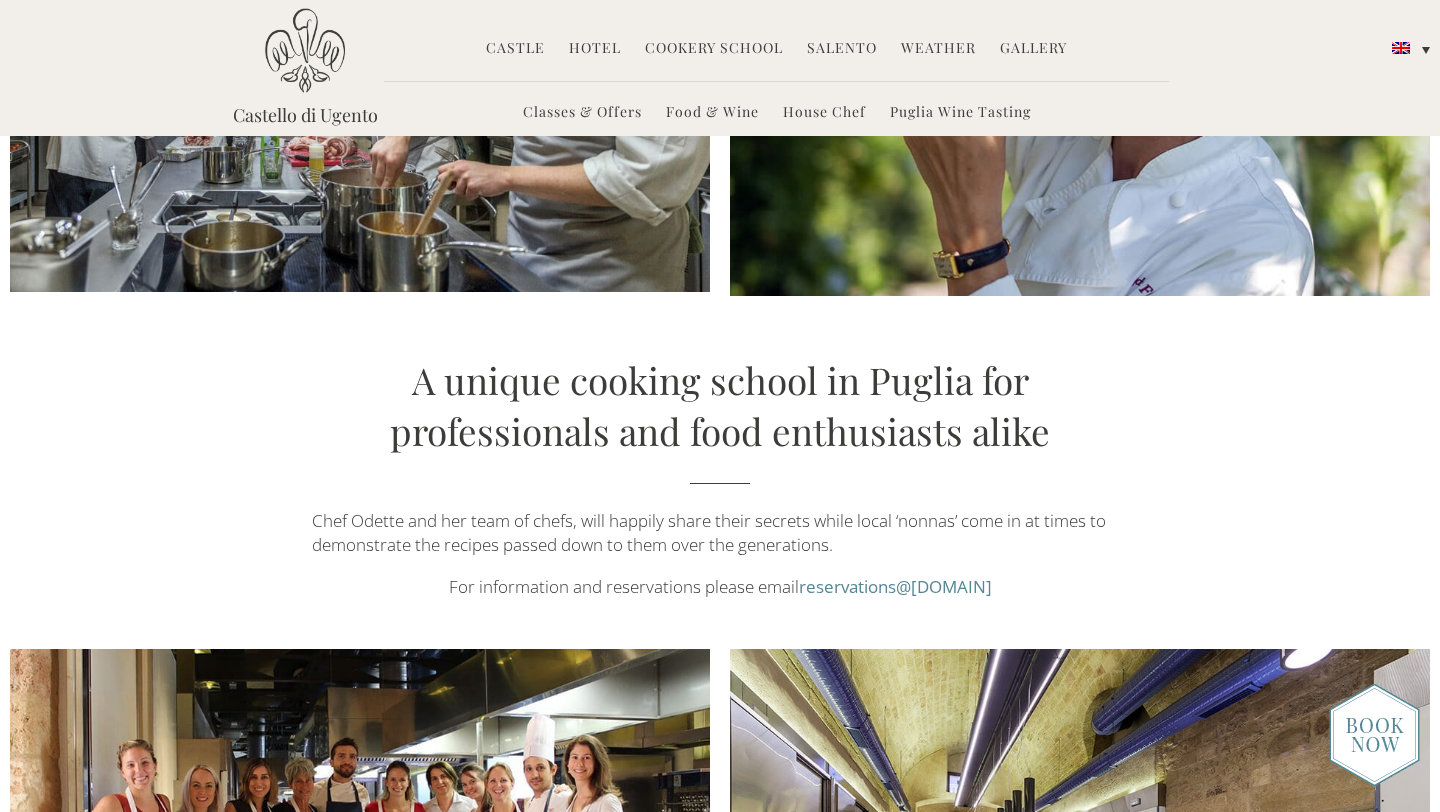 click on "Gallery" at bounding box center (1033, 49) 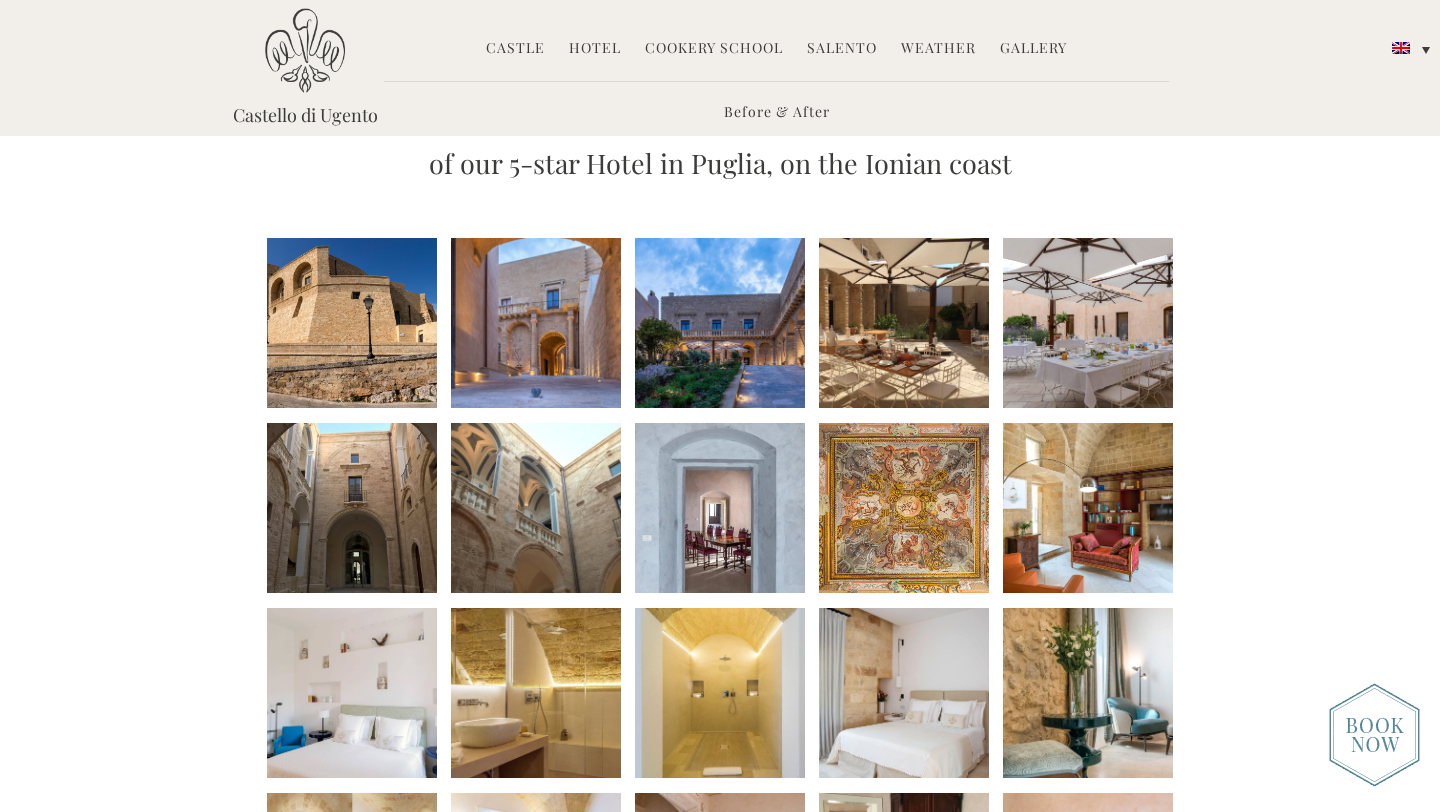 scroll, scrollTop: 0, scrollLeft: 0, axis: both 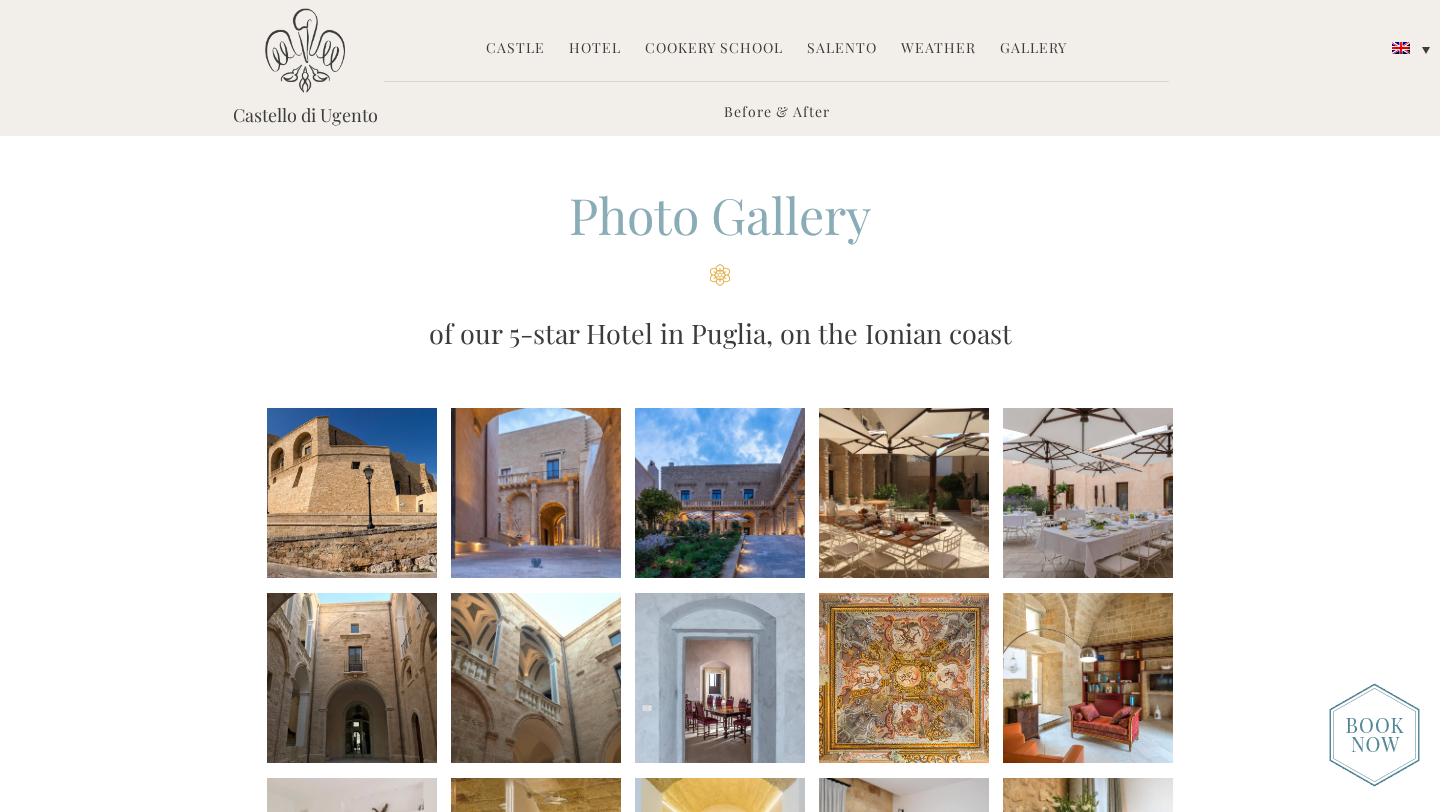click on "Castello di Ugento" at bounding box center (305, 115) 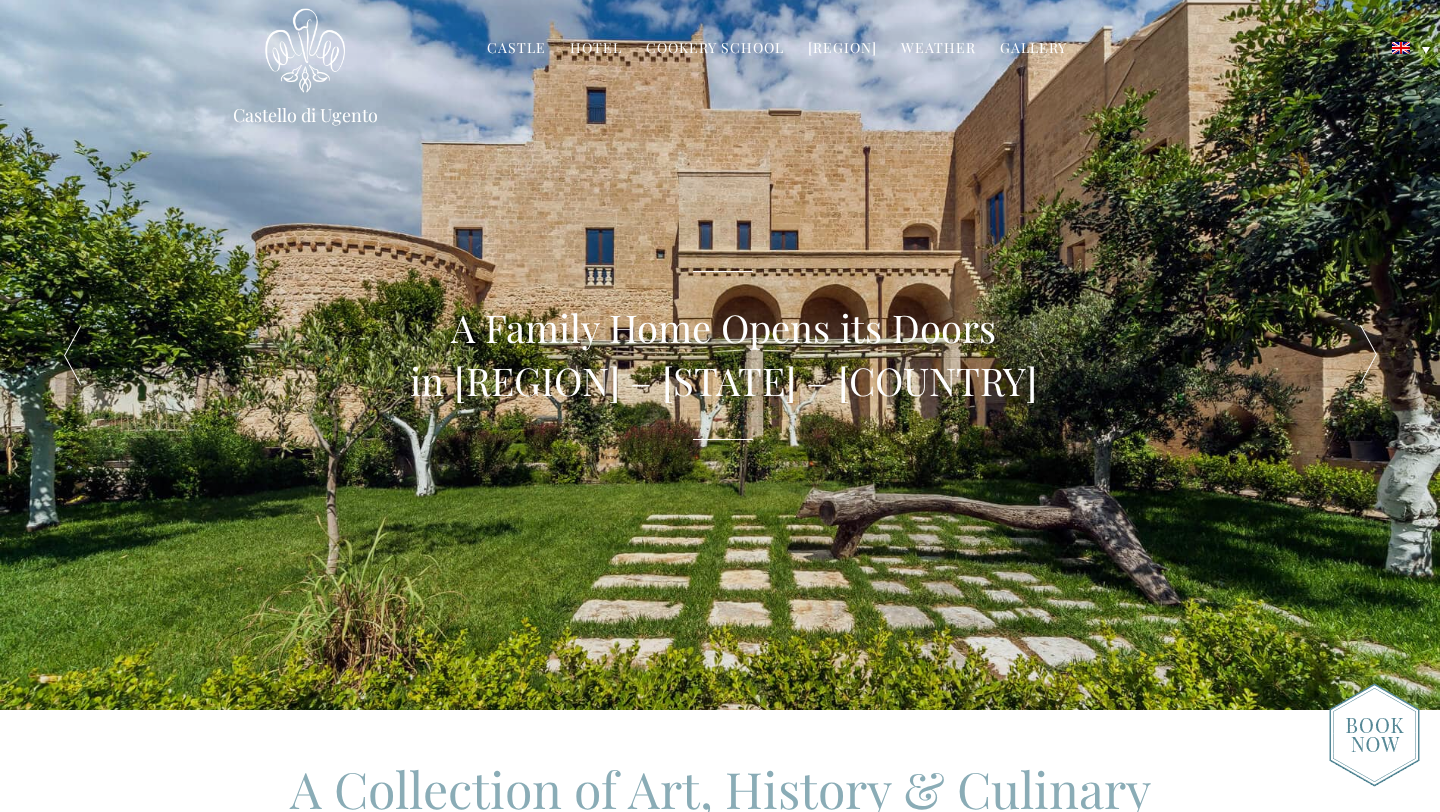 scroll, scrollTop: 0, scrollLeft: 0, axis: both 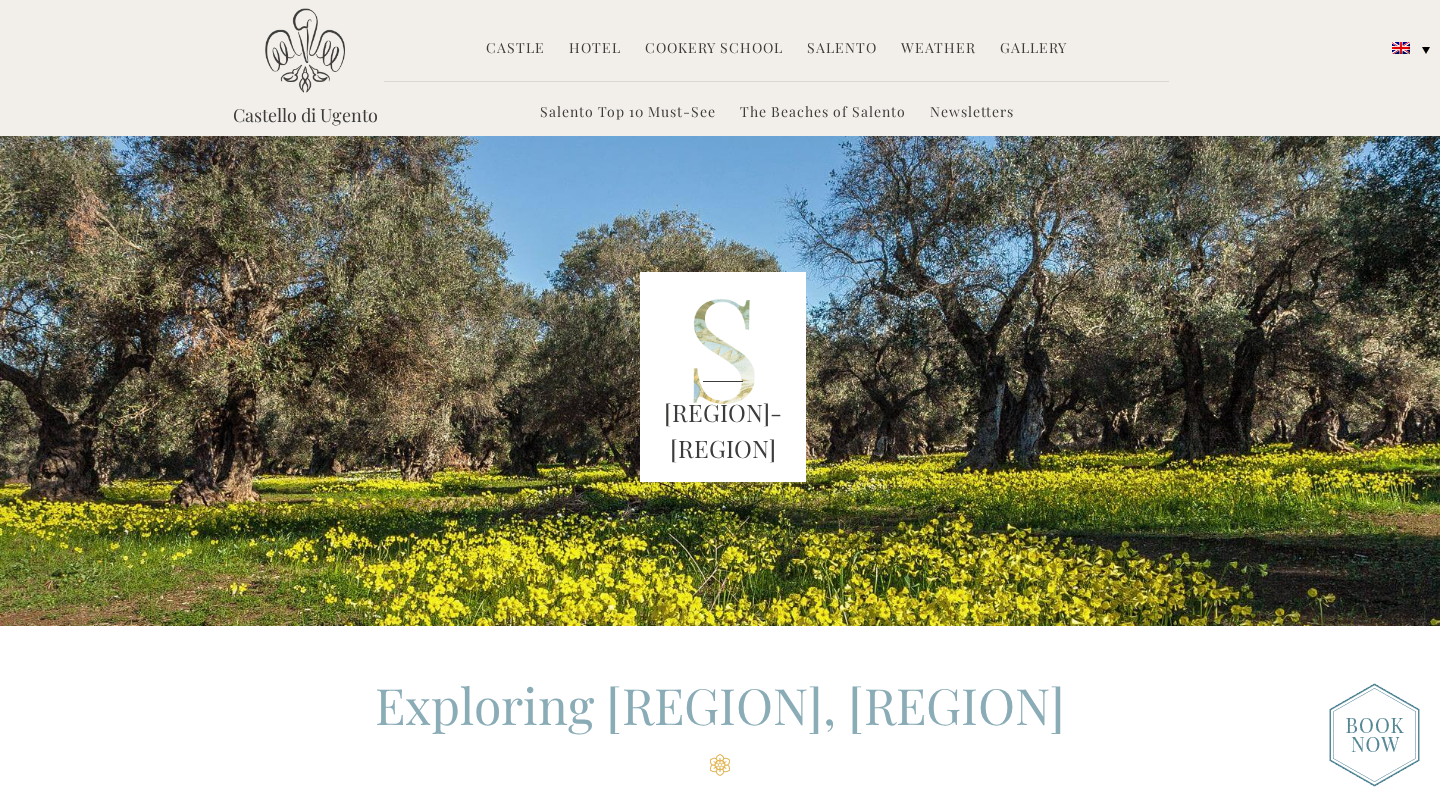click on "Cookery School" at bounding box center [714, 49] 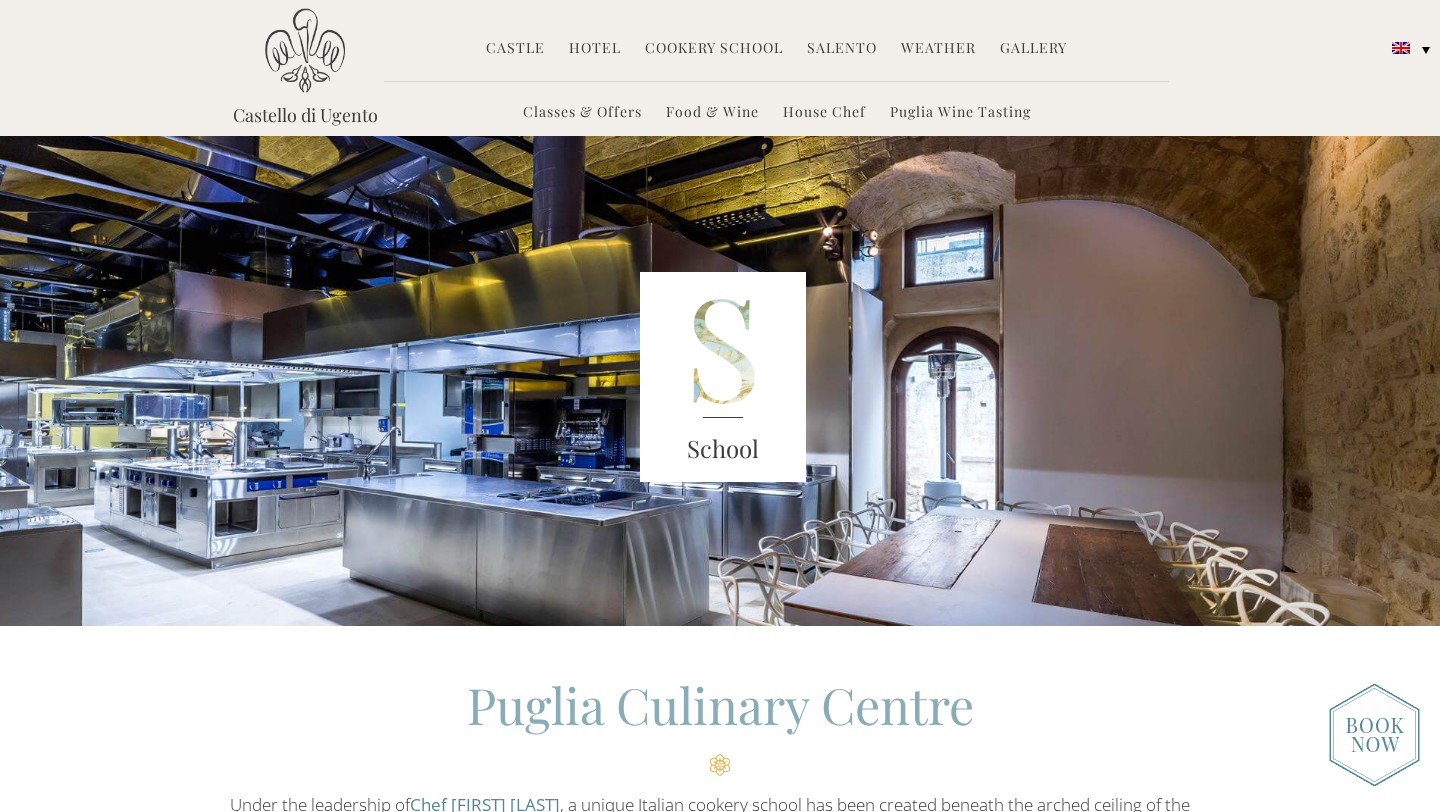 scroll, scrollTop: 0, scrollLeft: 0, axis: both 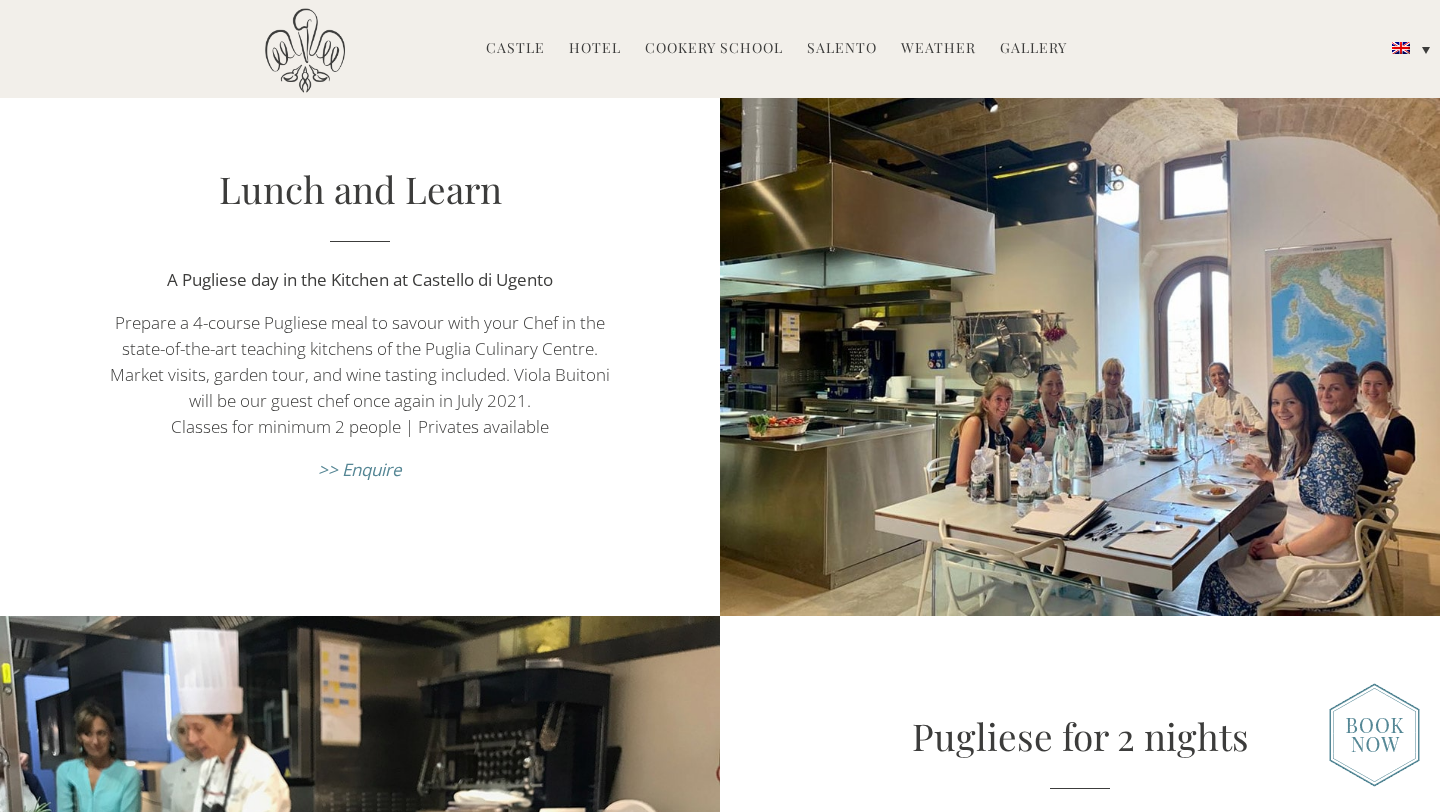 click on "Prepare a 4-course Pugliese meal to savour with your Chef in the state-of-the-art teaching kitchens of the Puglia Culinary Centre. Market visits, garden tour, and wine tasting included. [NAME] [NAME] will be our guest chef once again in July 2021.
Classes for minimum 2 people | Privates available" at bounding box center (360, 375) 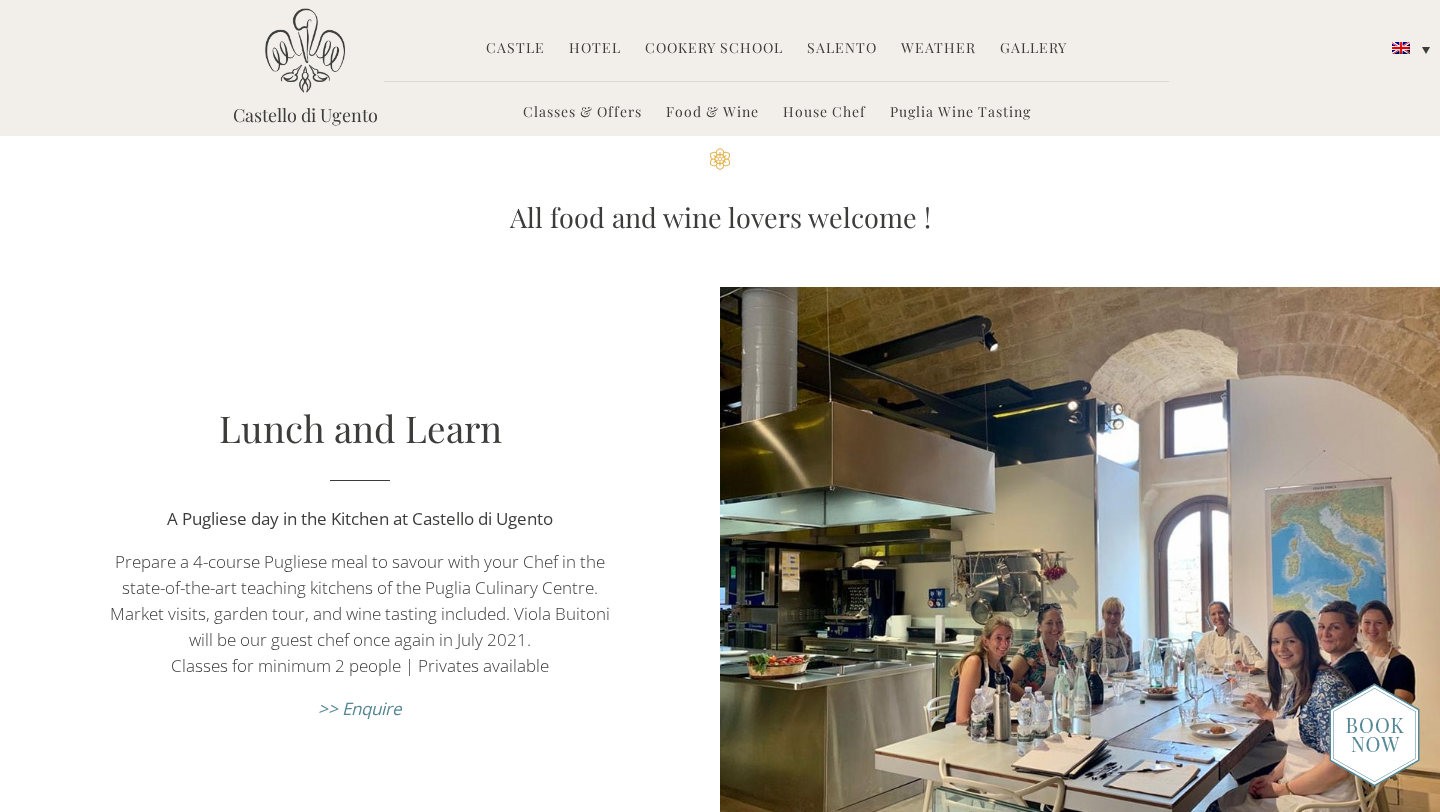 scroll, scrollTop: 0, scrollLeft: 0, axis: both 